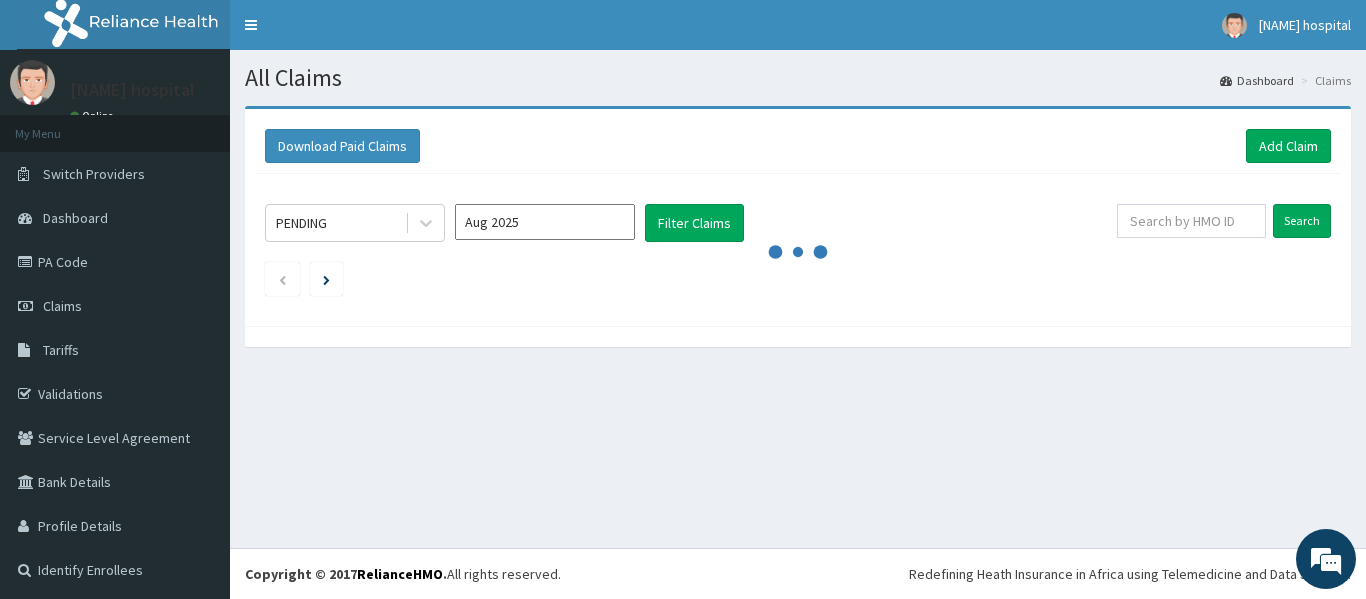 scroll, scrollTop: 0, scrollLeft: 0, axis: both 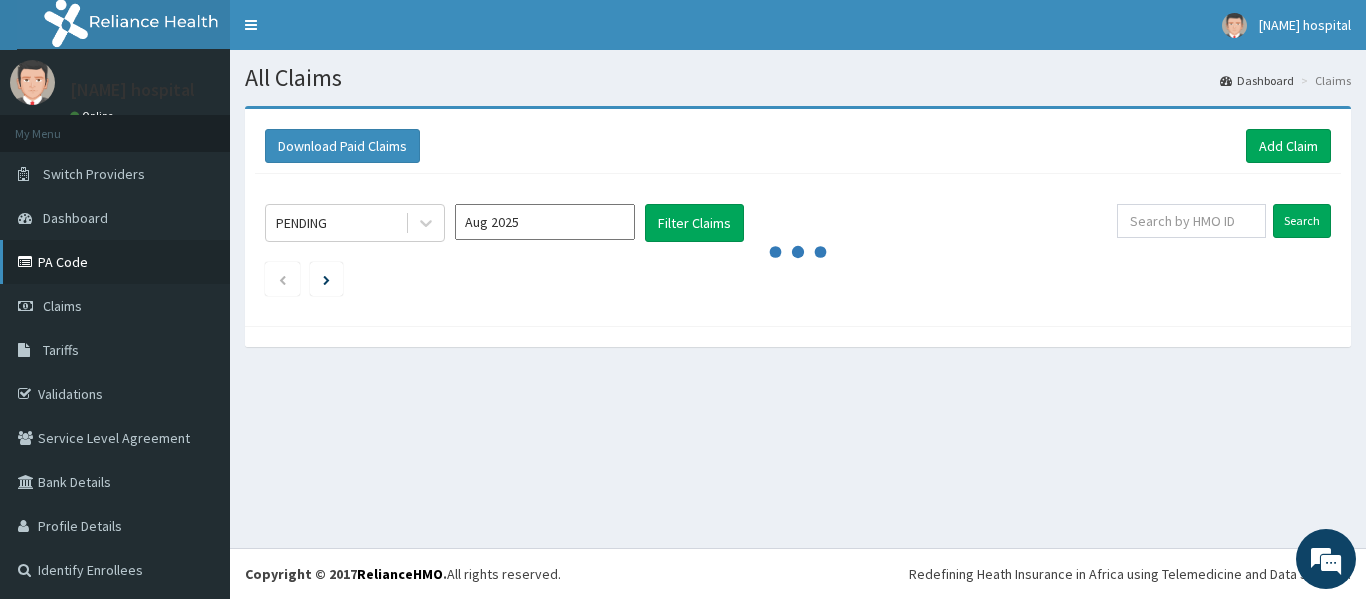 click on "PA Code" at bounding box center [115, 262] 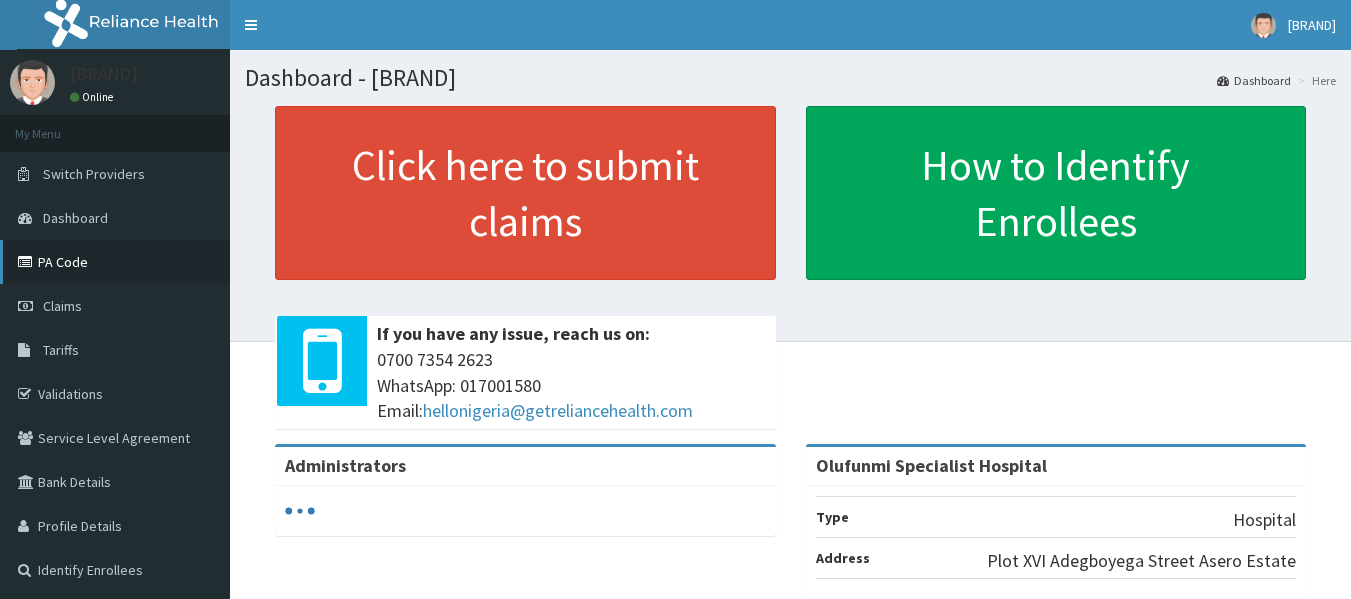 scroll, scrollTop: 0, scrollLeft: 0, axis: both 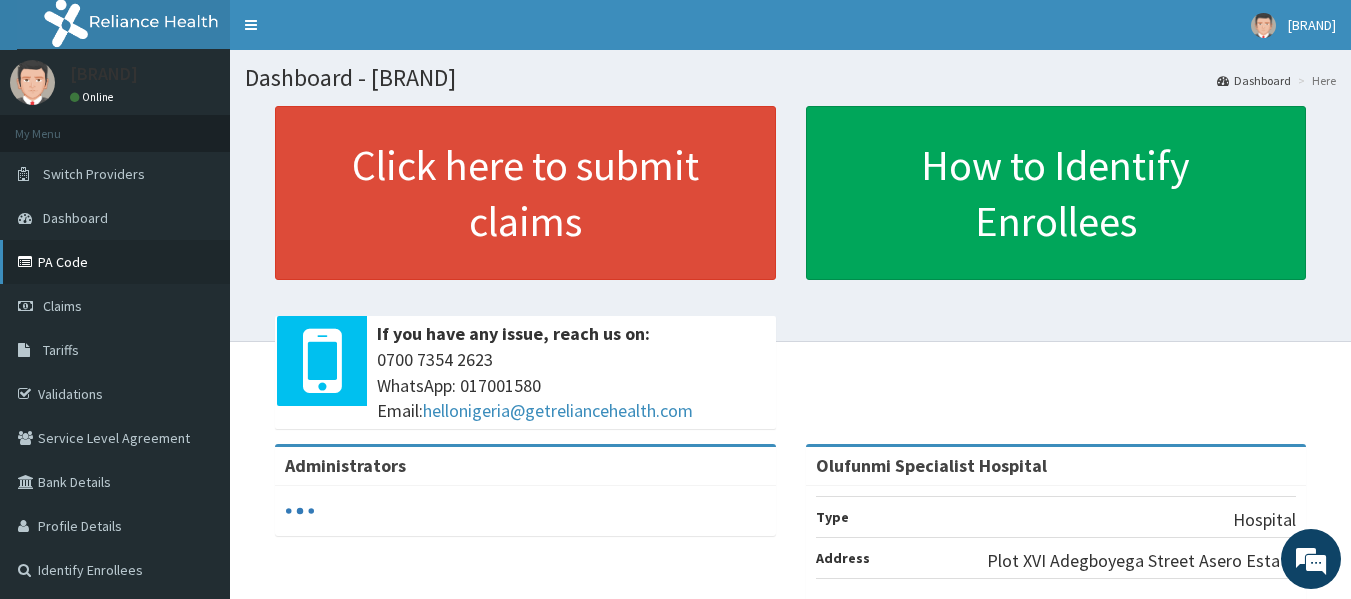 click on "PA Code" at bounding box center [115, 262] 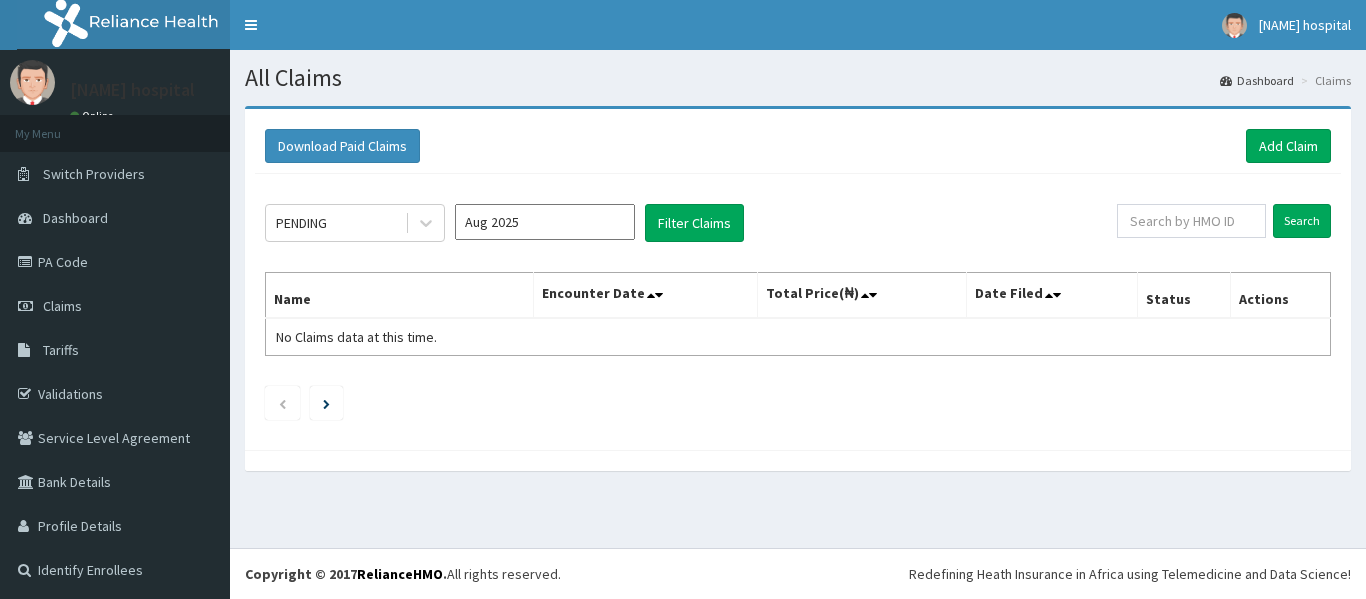 scroll, scrollTop: 0, scrollLeft: 0, axis: both 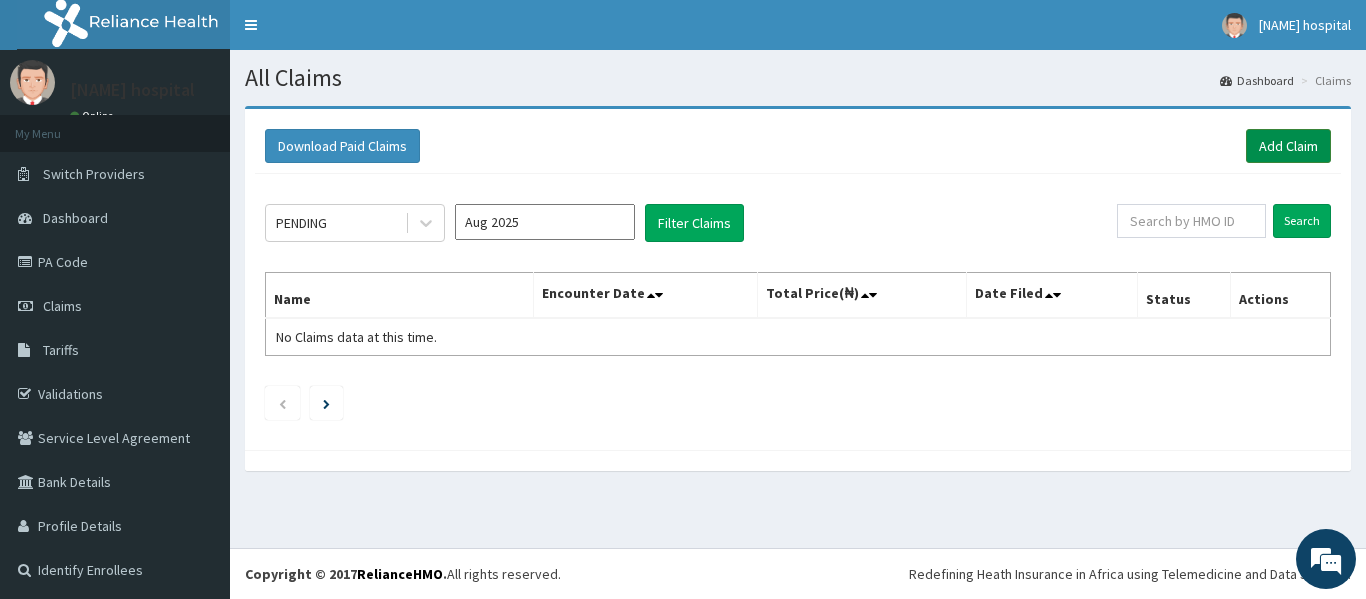 click on "Add Claim" at bounding box center (1288, 146) 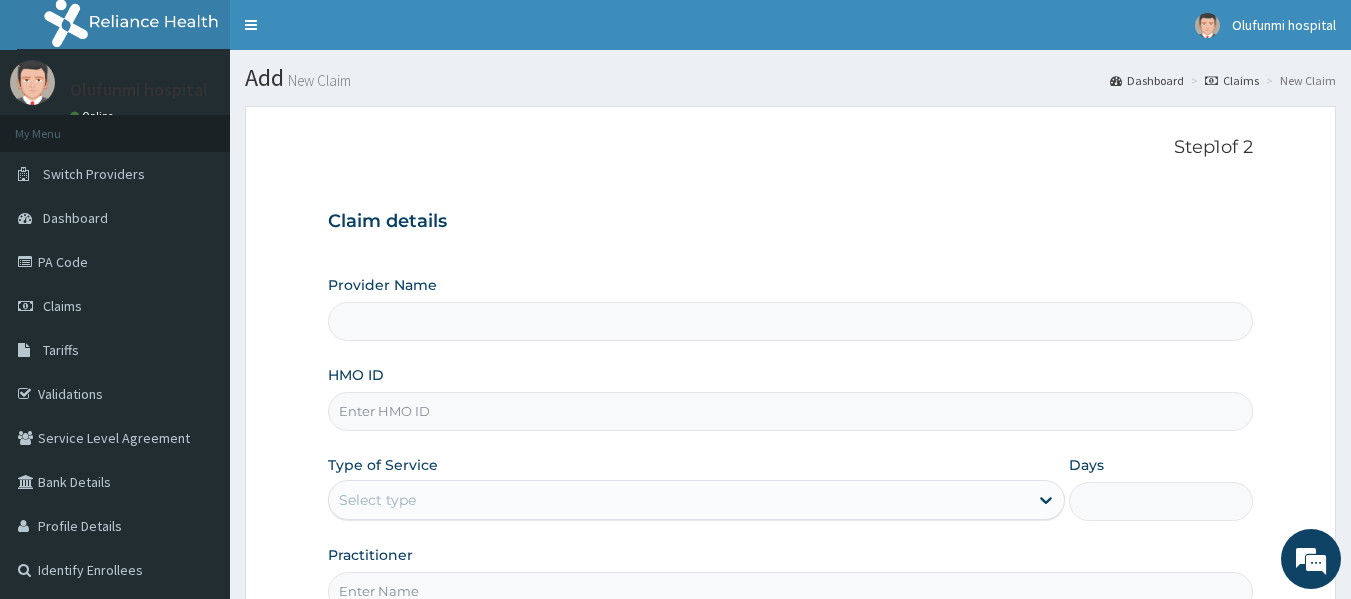 scroll, scrollTop: 0, scrollLeft: 0, axis: both 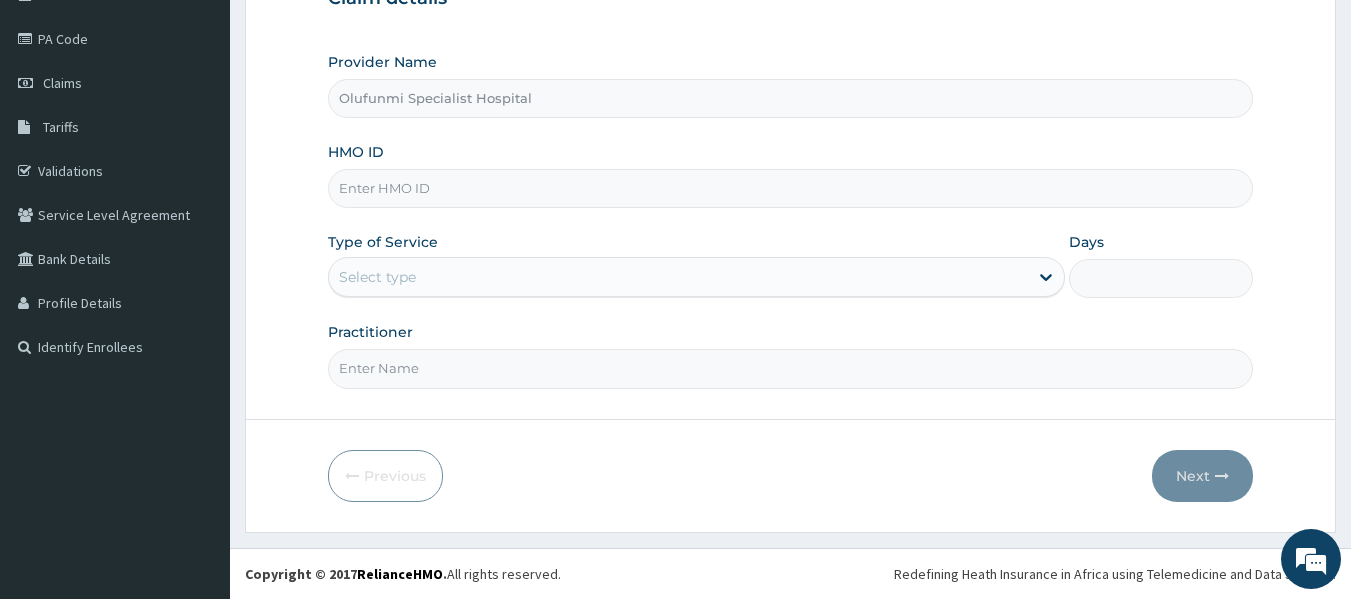 click on "HMO ID" at bounding box center [791, 188] 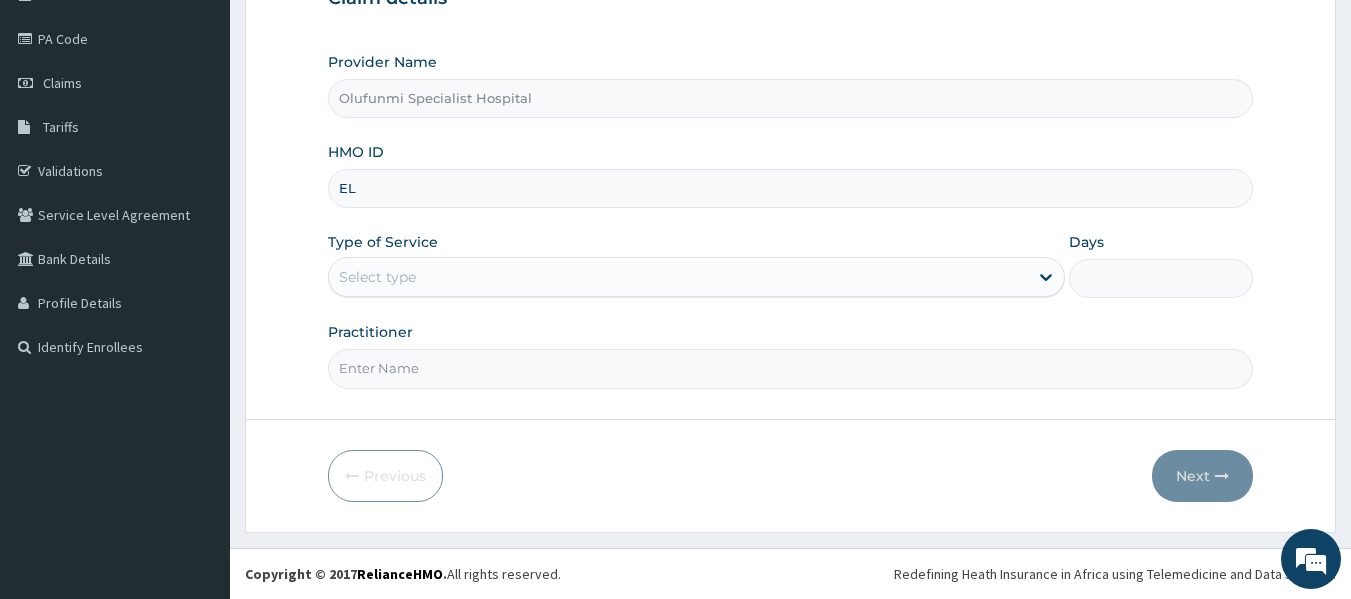 type on "[CODE]" 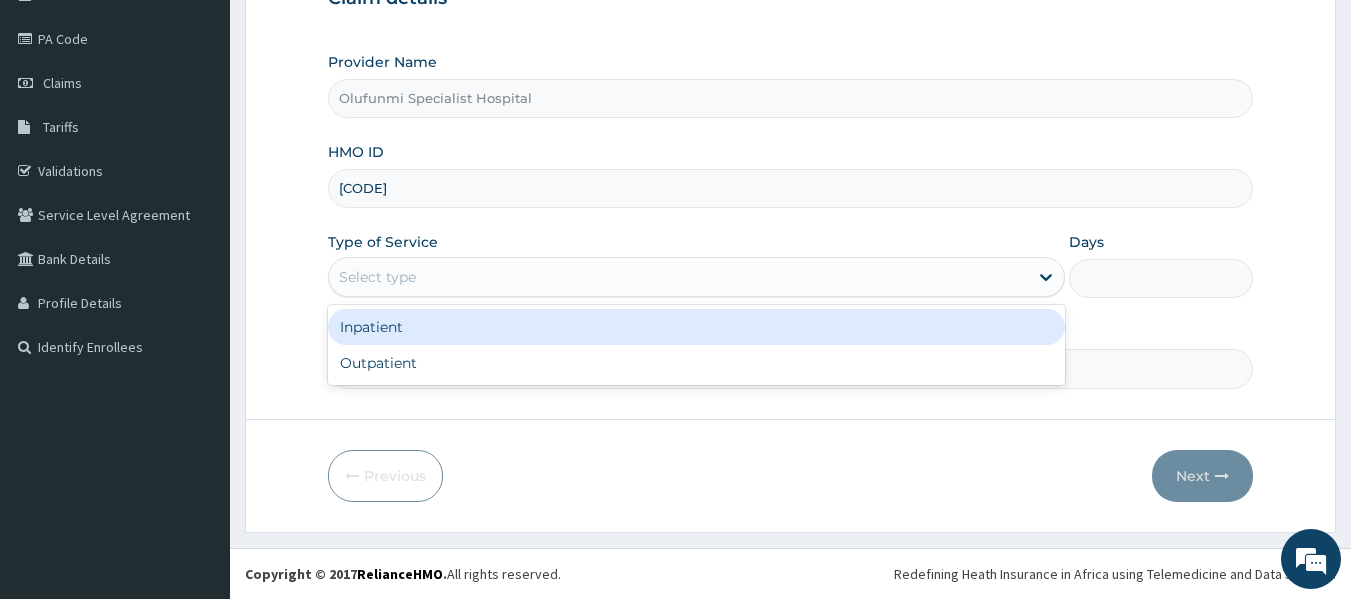 click on "Select type" at bounding box center [678, 277] 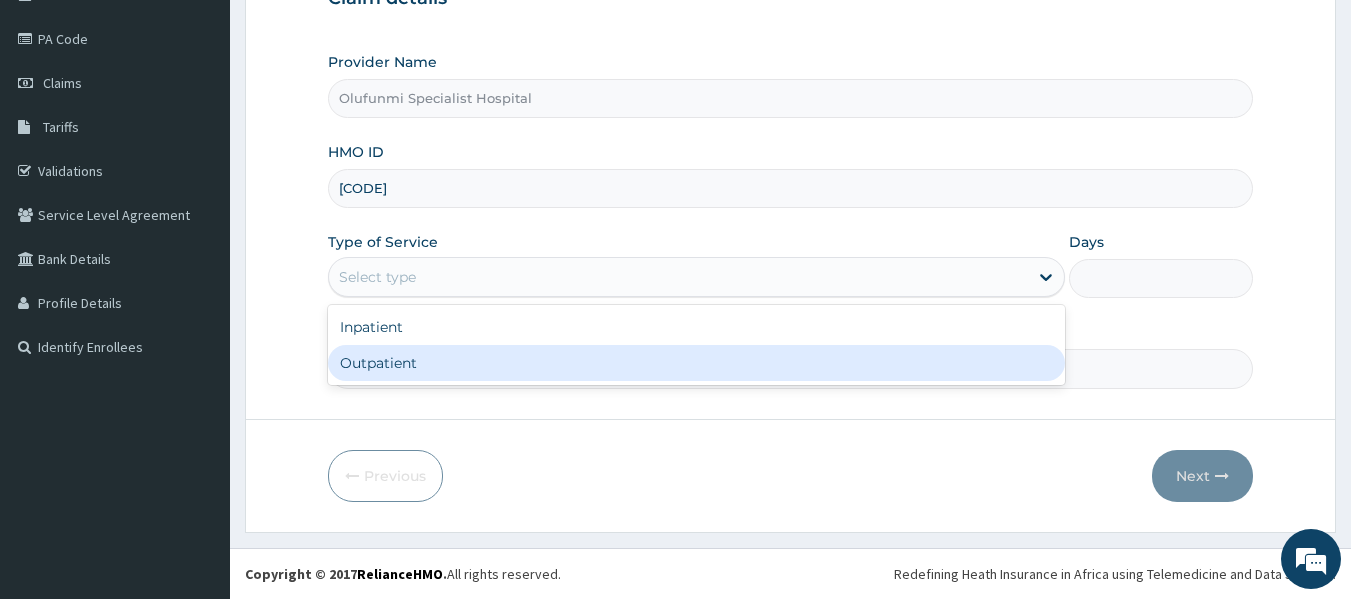 click on "Outpatient" at bounding box center [696, 363] 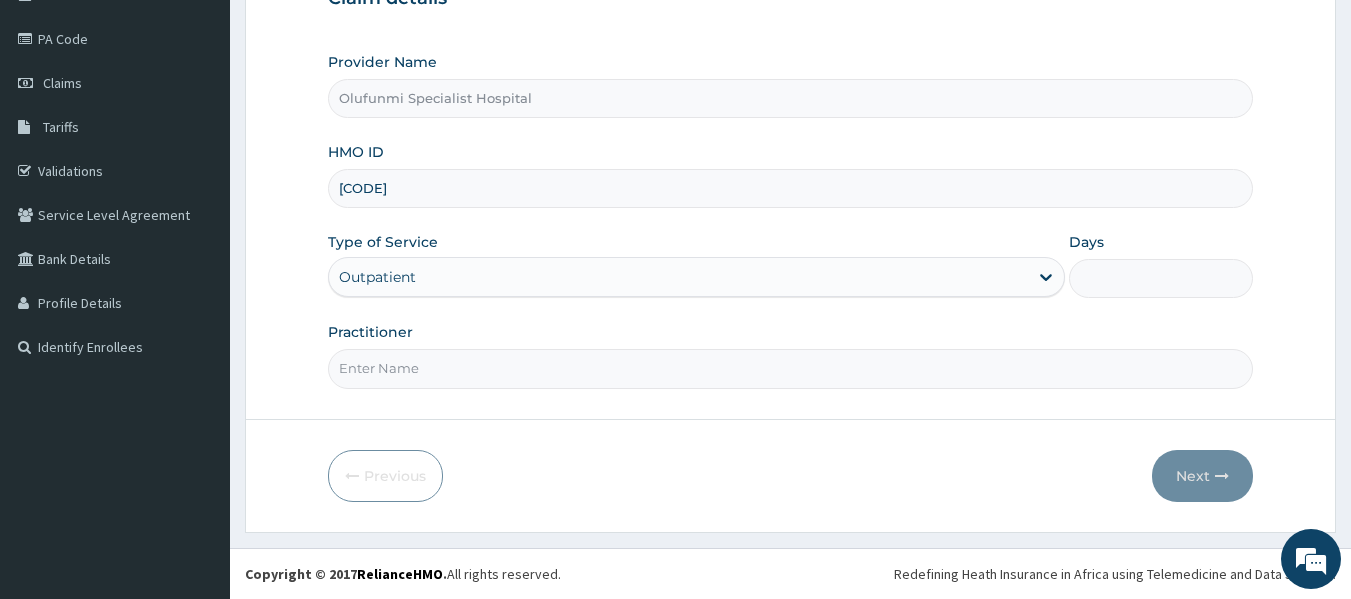 type on "1" 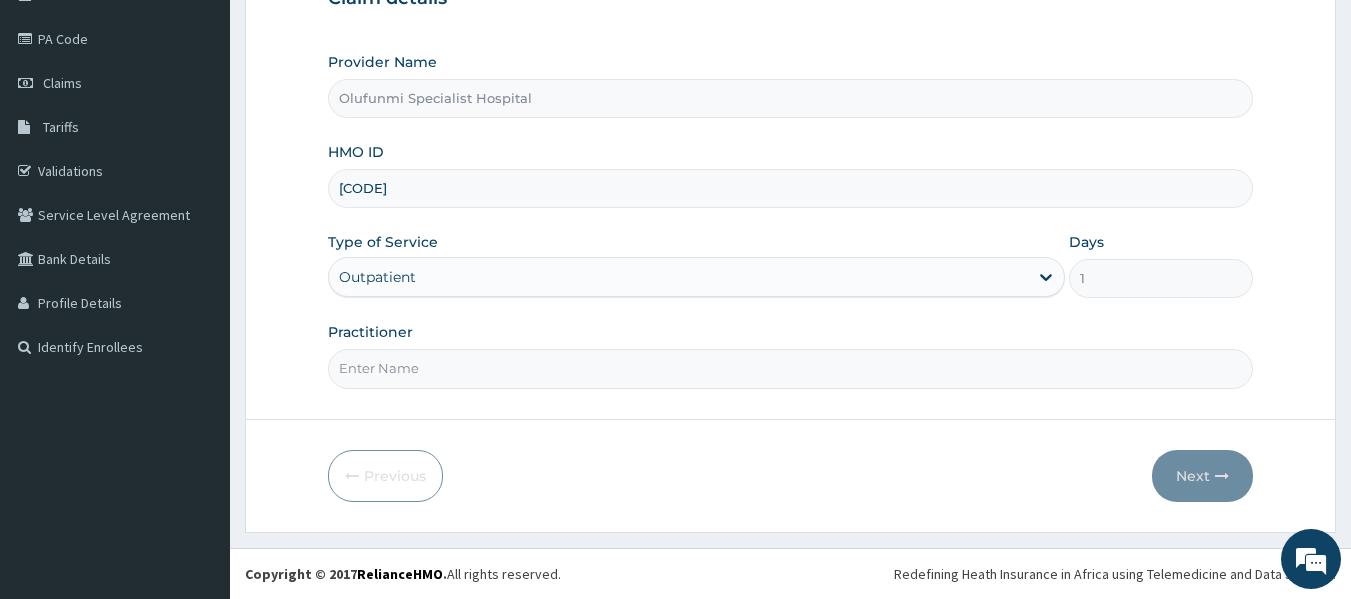 scroll, scrollTop: 0, scrollLeft: 0, axis: both 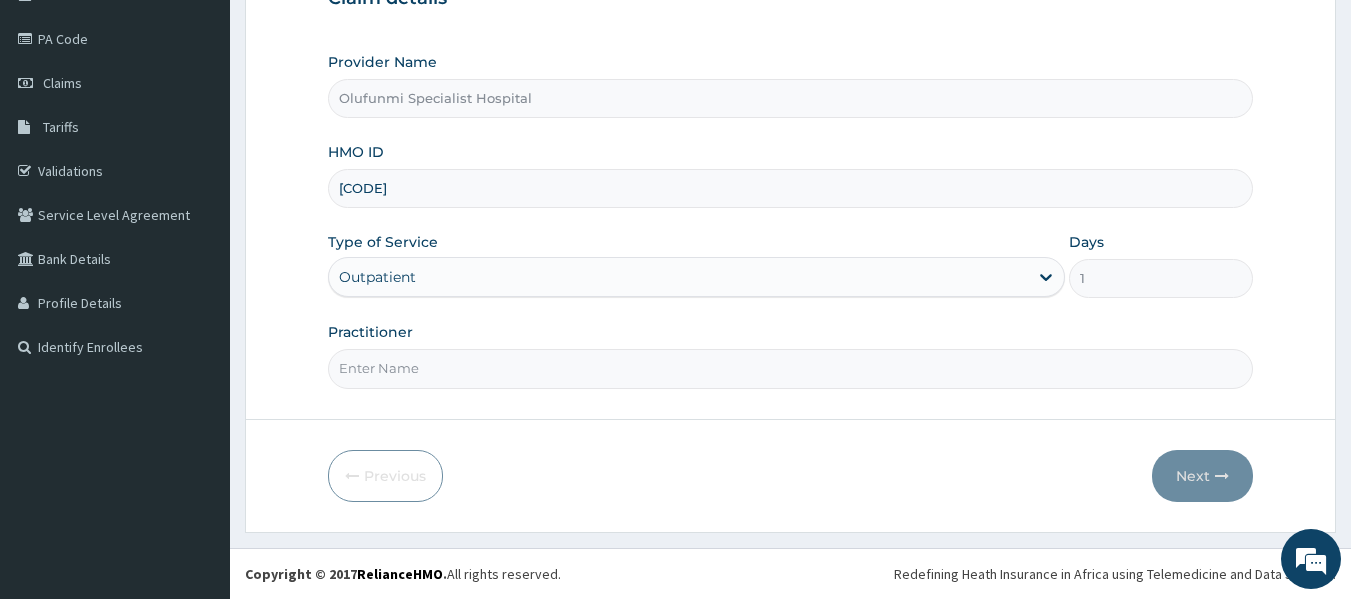 type on "DR (MRS) [LAST]" 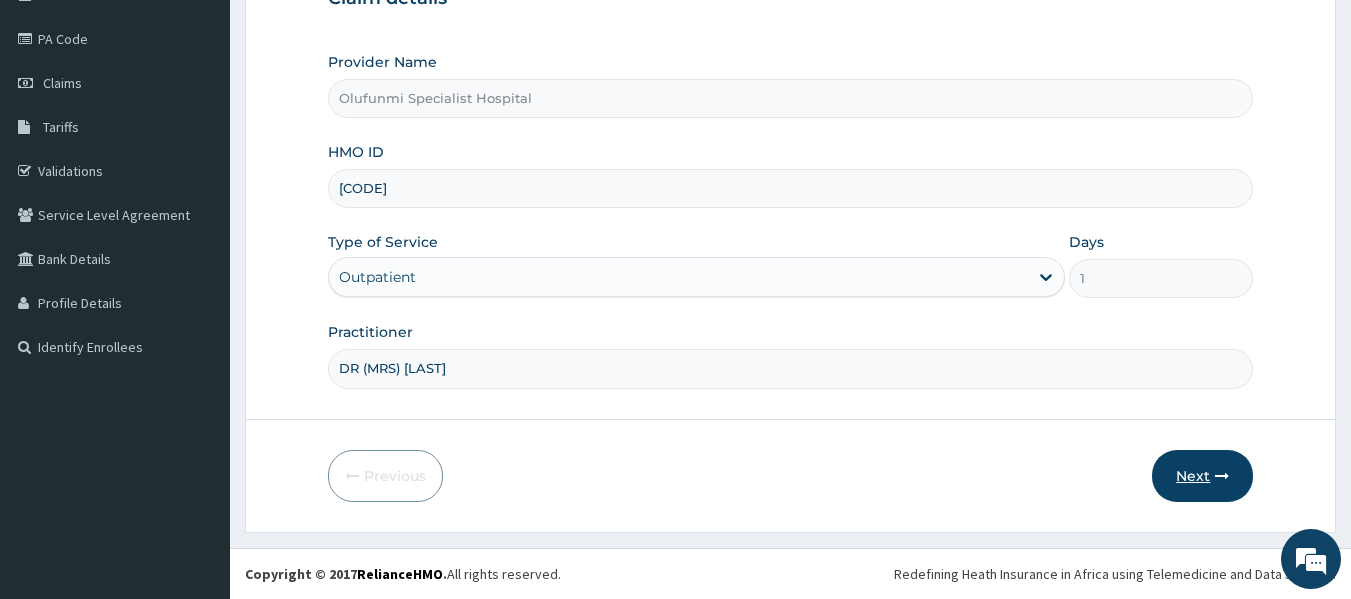 click on "Next" at bounding box center [1202, 476] 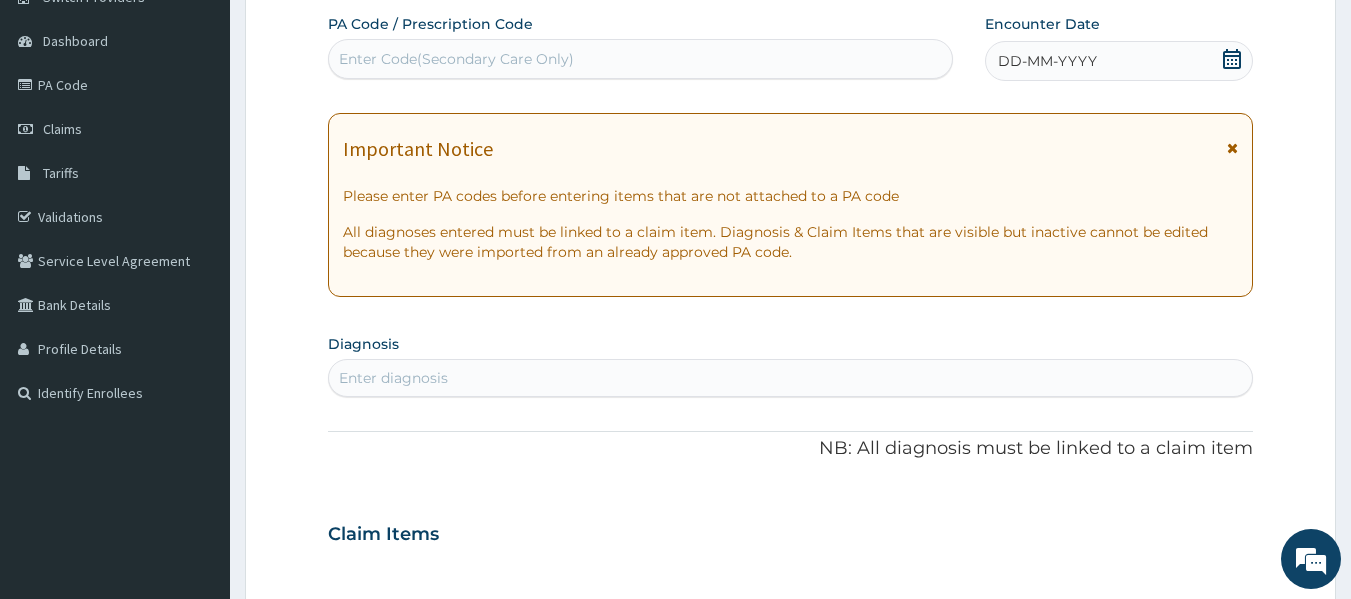 scroll, scrollTop: 0, scrollLeft: 0, axis: both 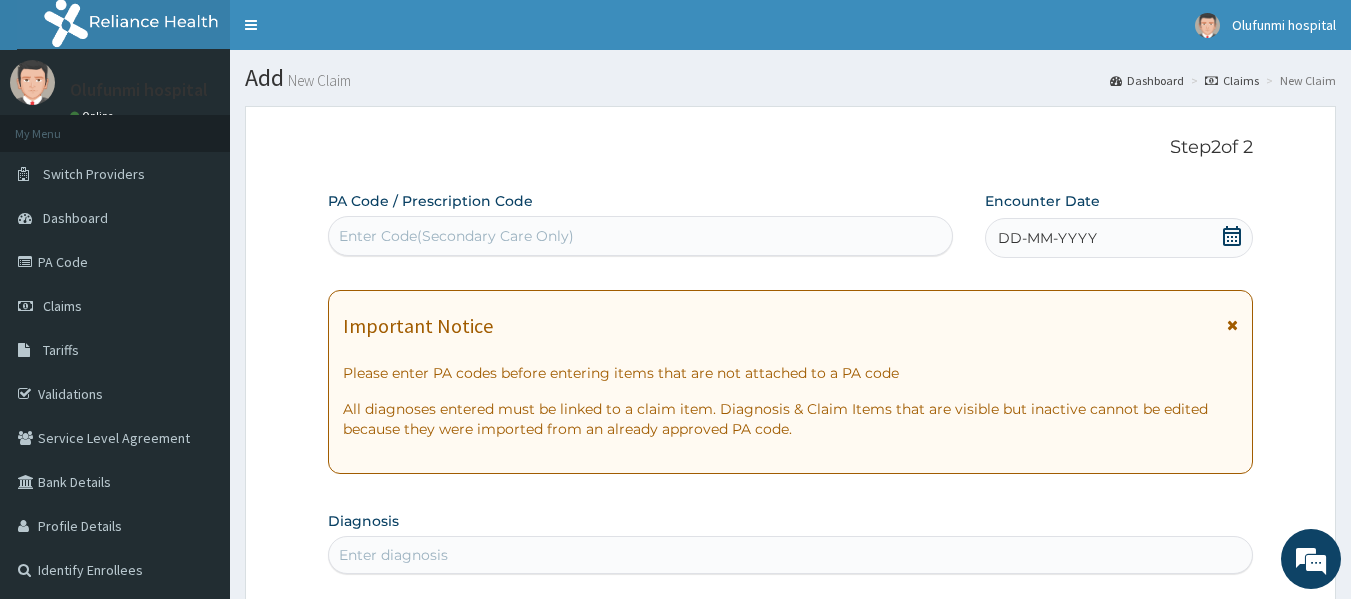 click on "Enter Code(Secondary Care Only)" at bounding box center (641, 236) 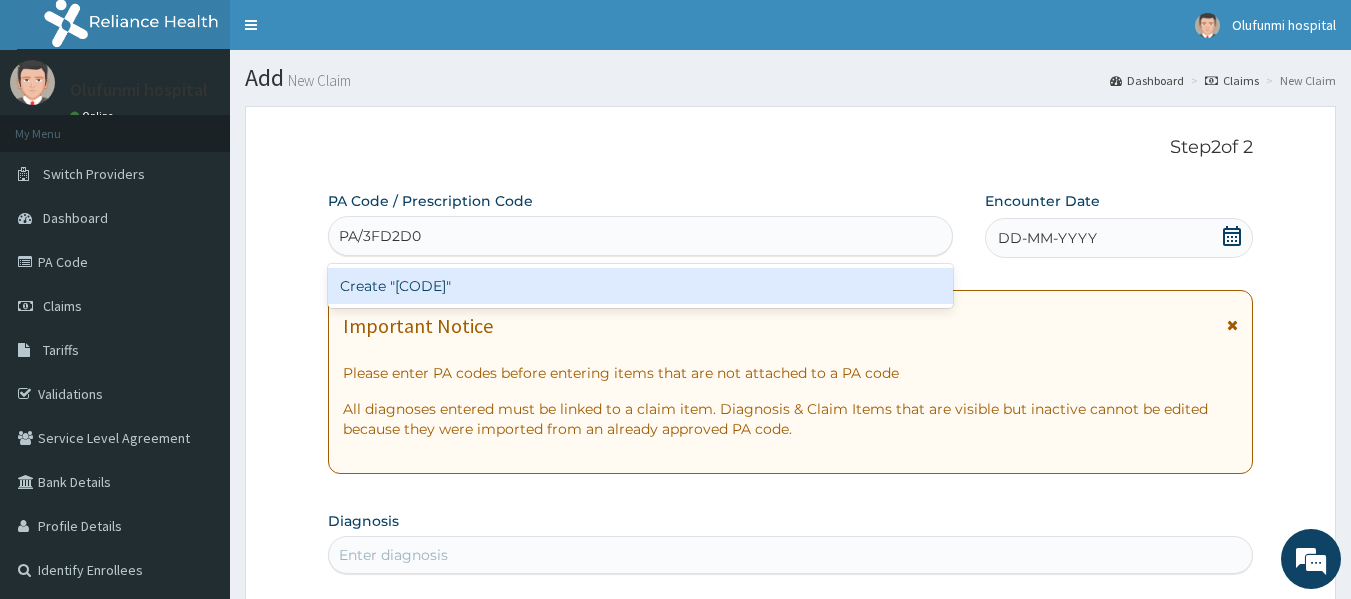 click on "Create "[CODE]"" at bounding box center [641, 286] 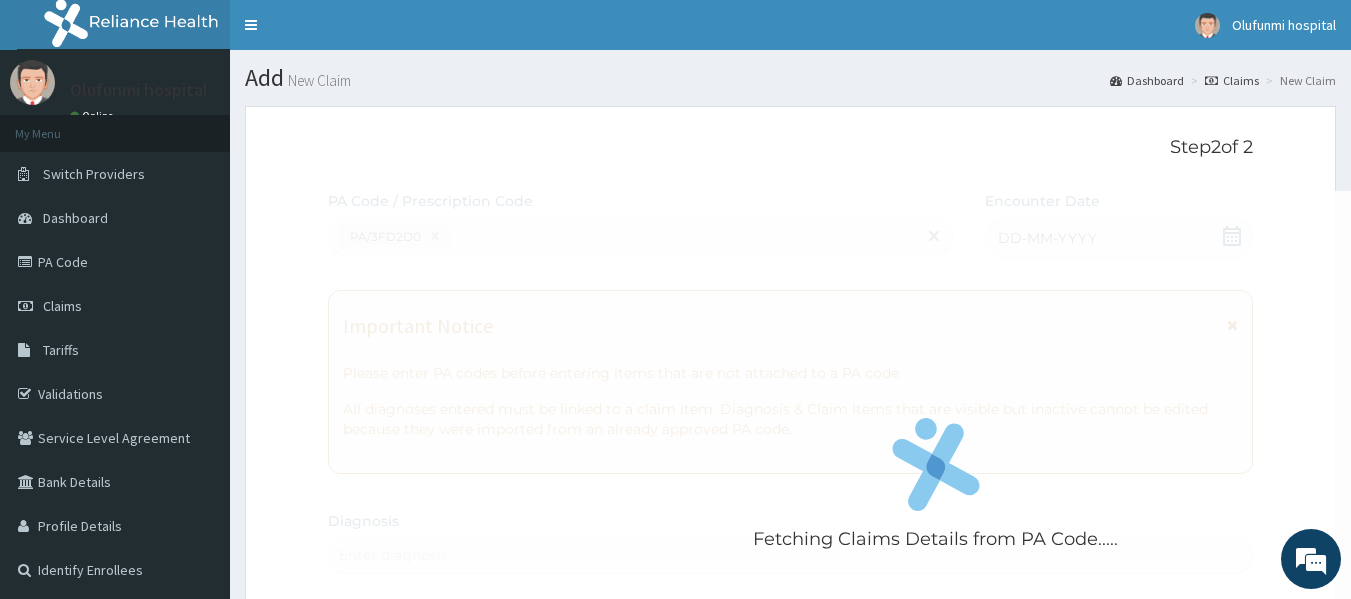 scroll, scrollTop: 762, scrollLeft: 0, axis: vertical 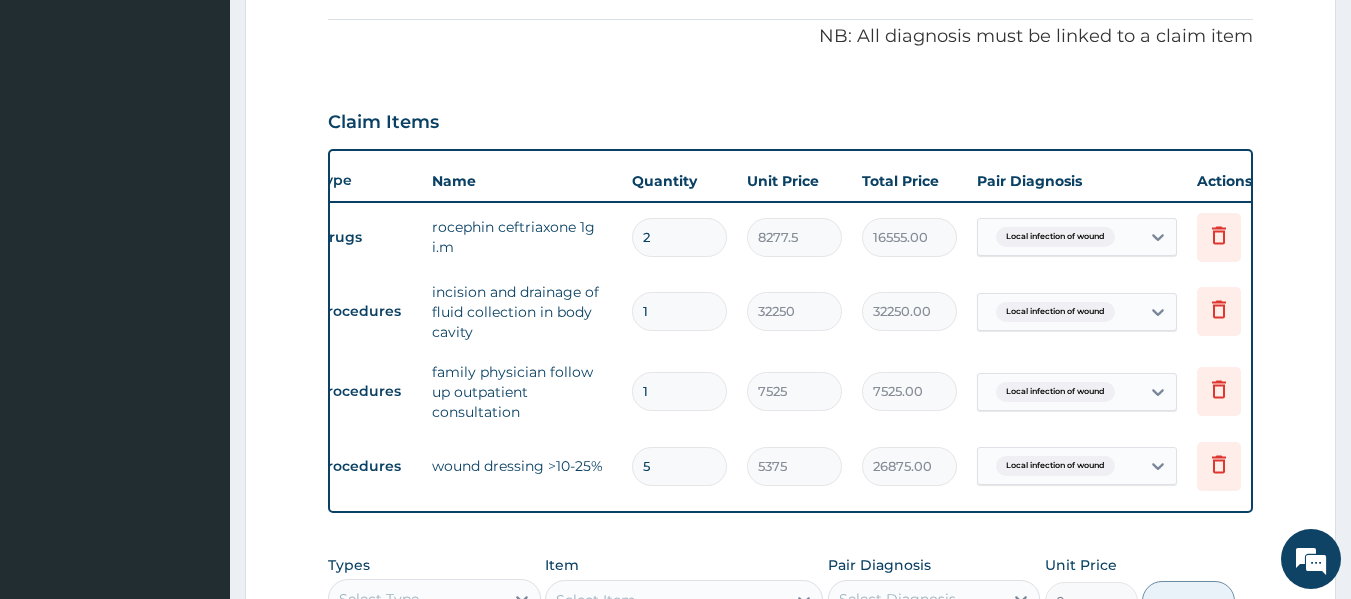 click on "2" at bounding box center [679, 237] 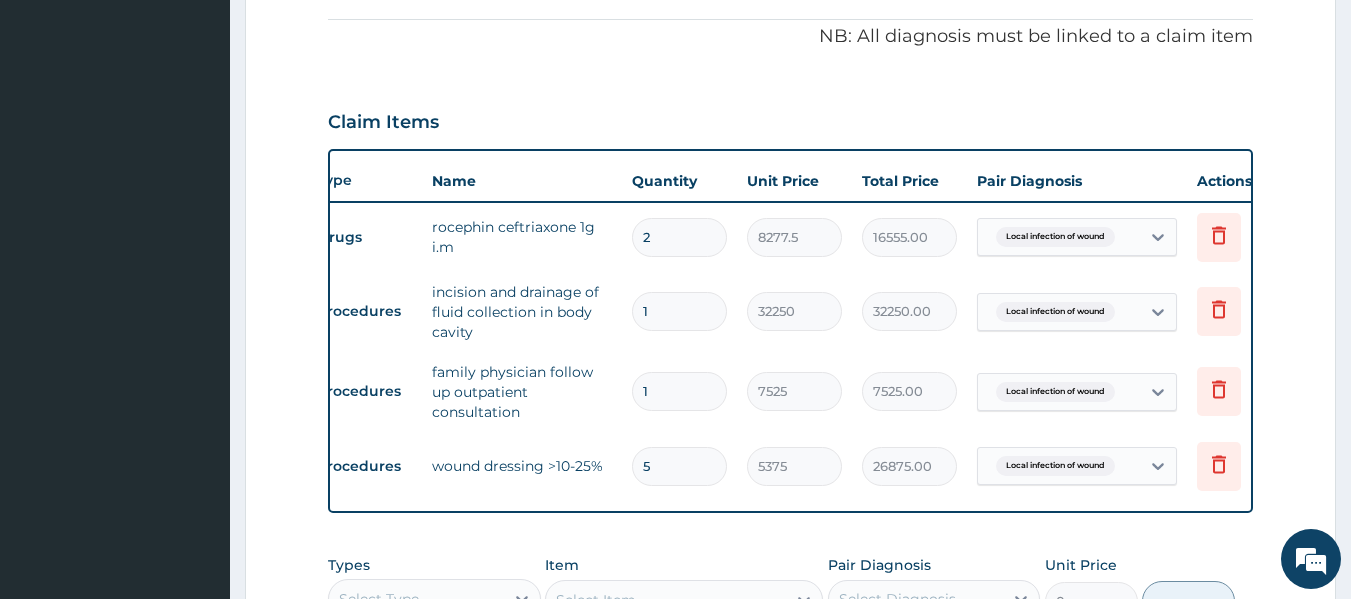 type 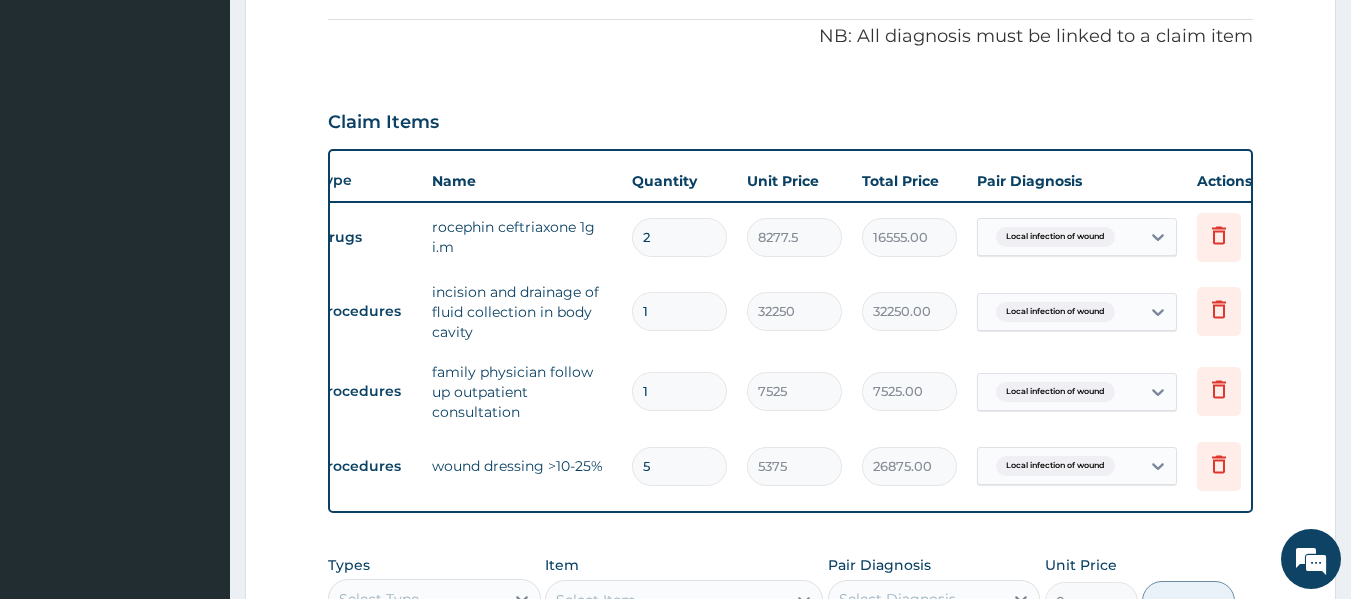type on "0.00" 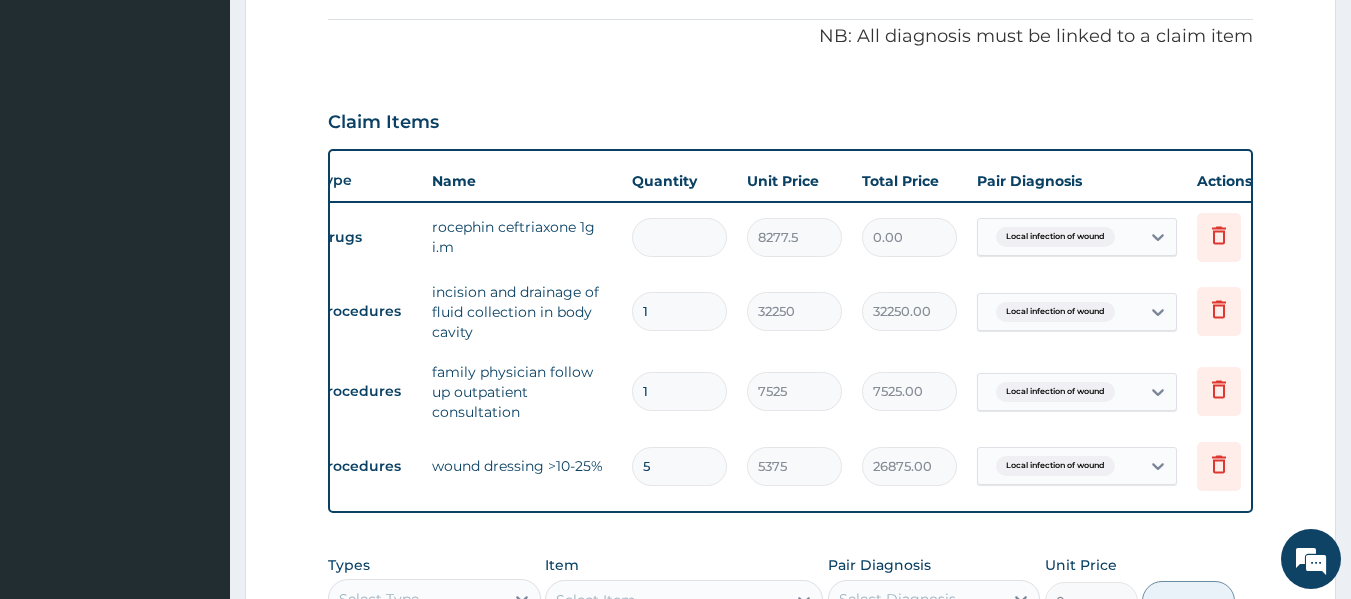 type on "5" 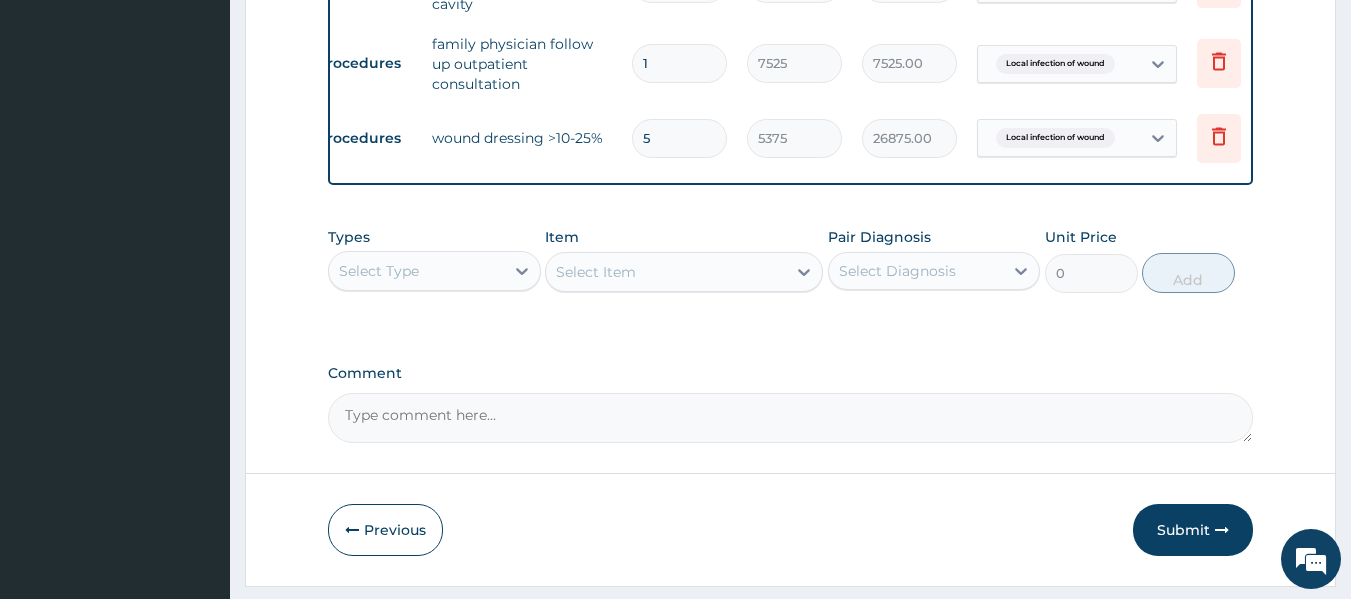 scroll, scrollTop: 974, scrollLeft: 0, axis: vertical 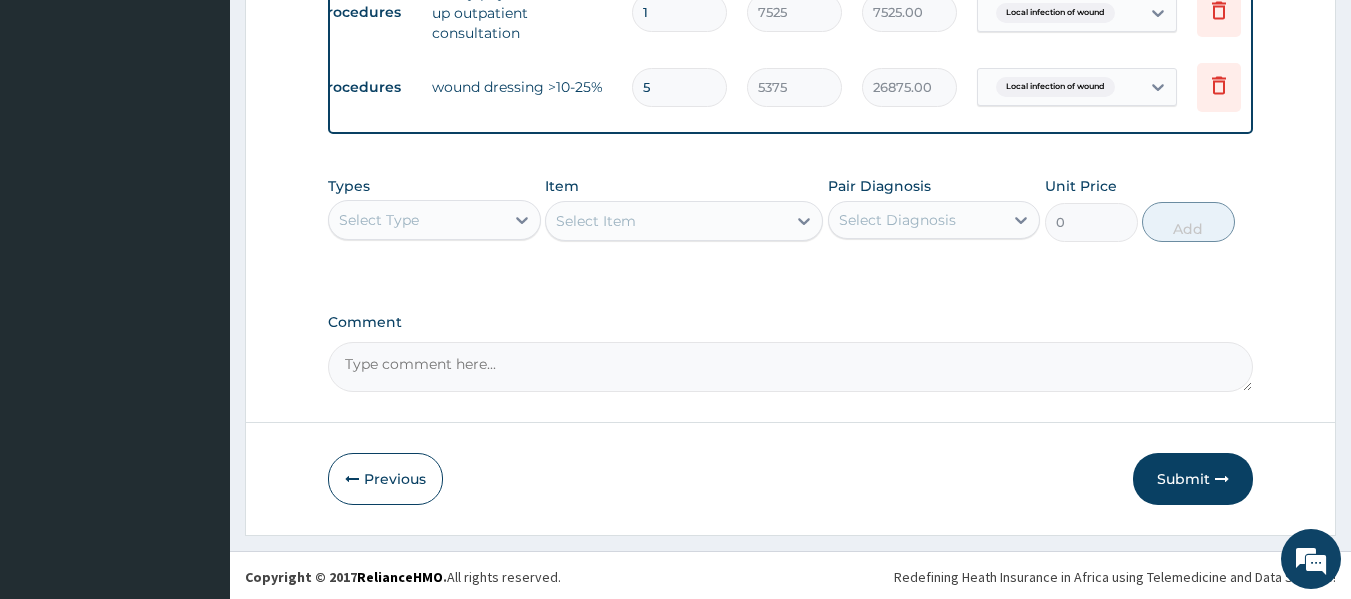 type on "5" 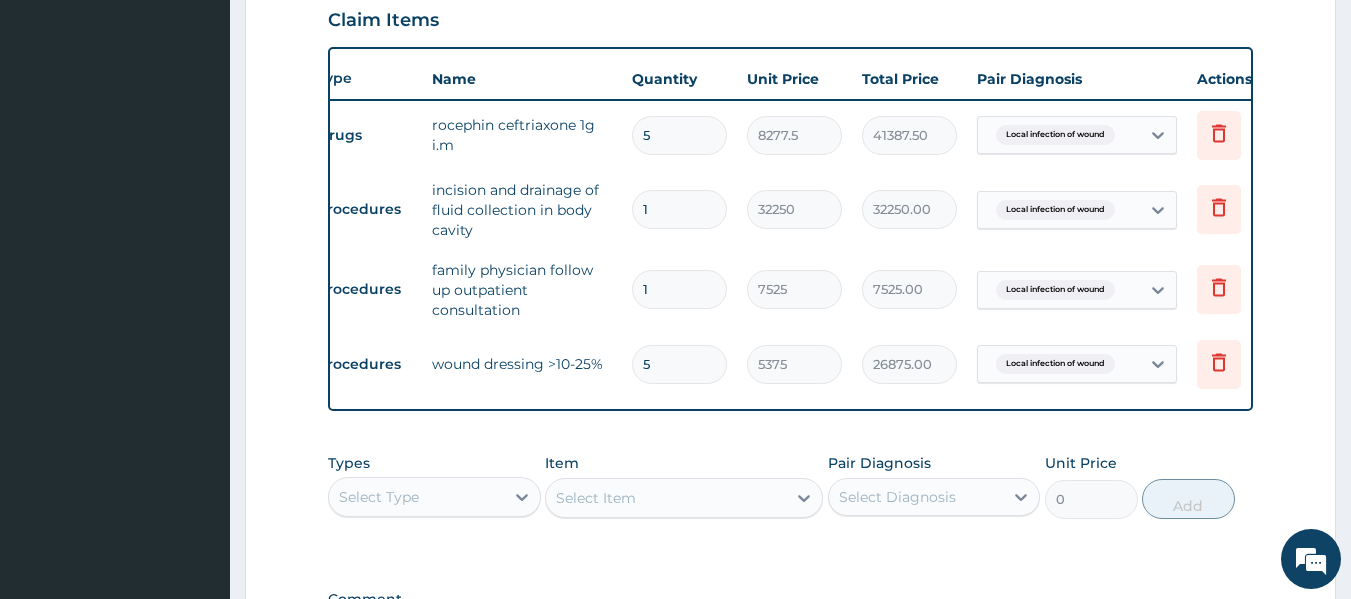 scroll, scrollTop: 691, scrollLeft: 0, axis: vertical 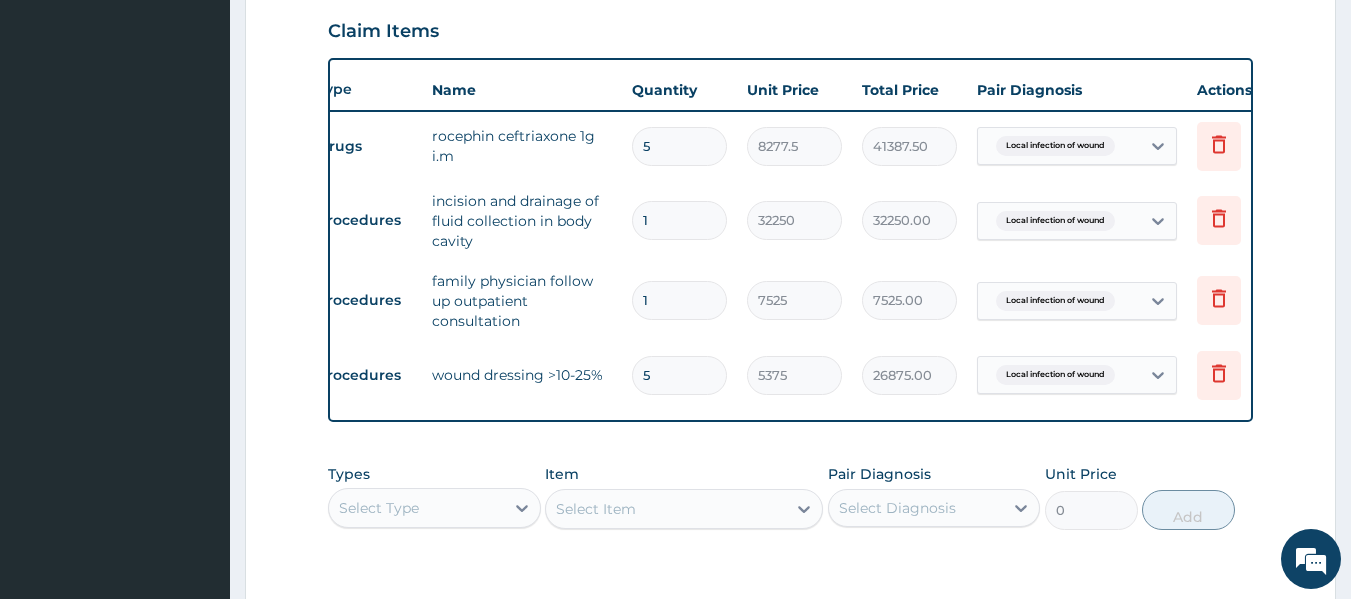 type on "CEFTRIAXONE INJECTION IS TO BE TAKEN FOR 5 DAYS" 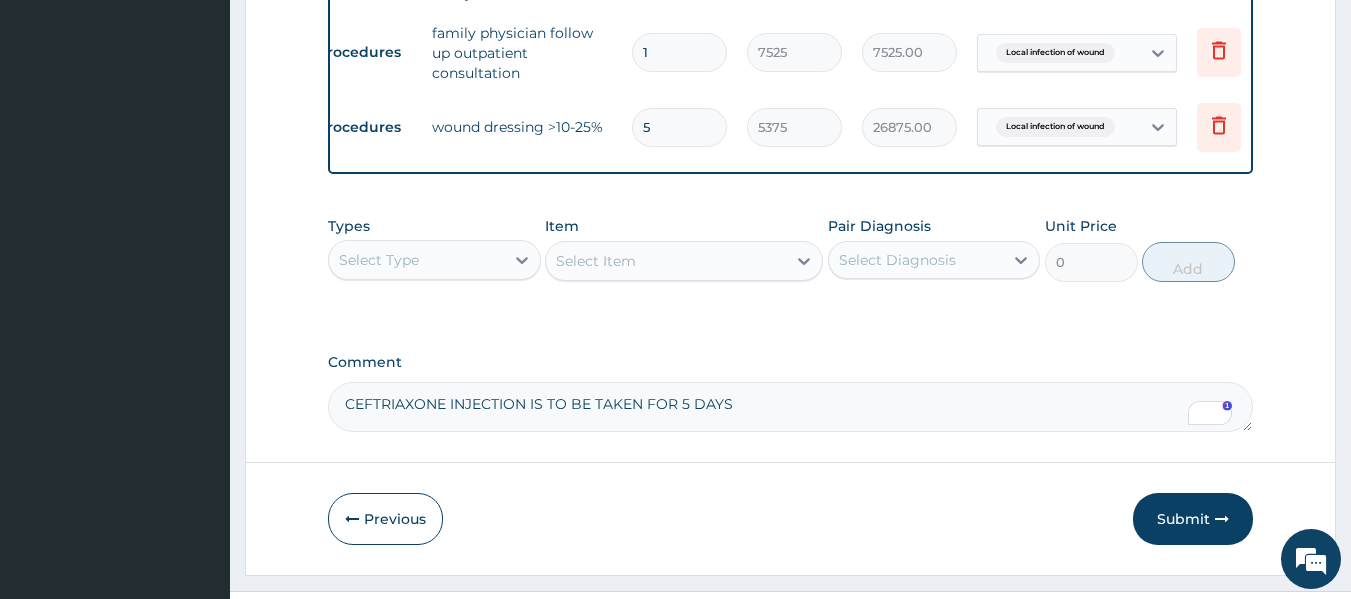 scroll, scrollTop: 992, scrollLeft: 0, axis: vertical 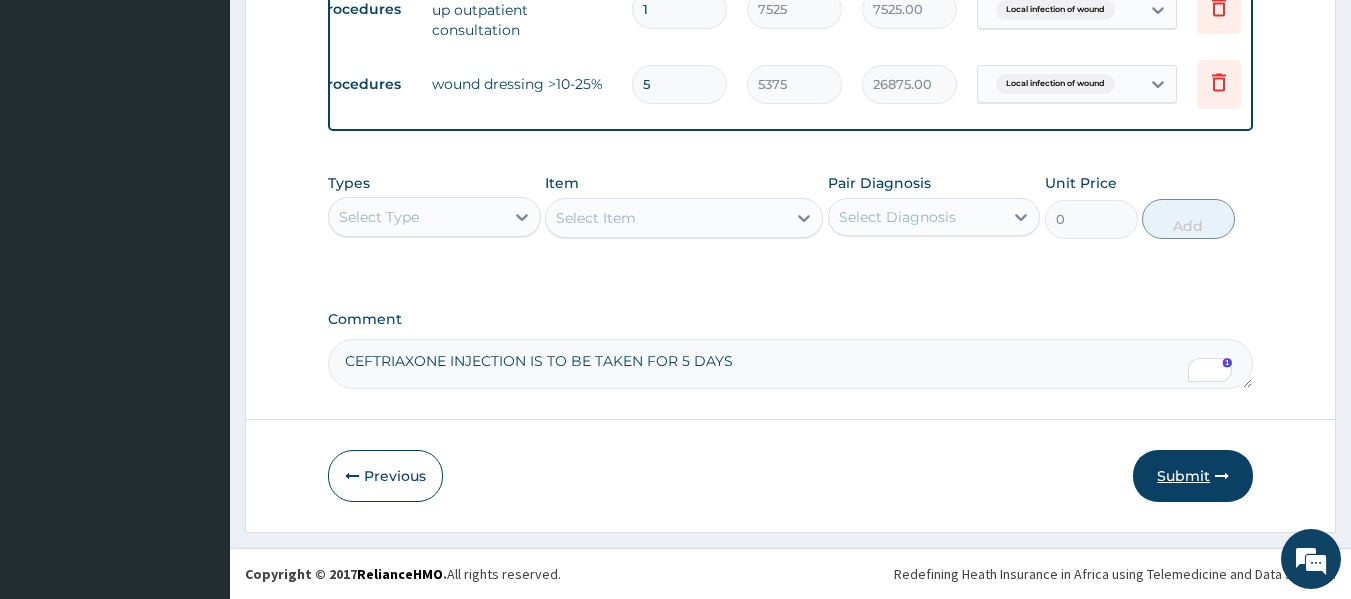 click at bounding box center [1222, 476] 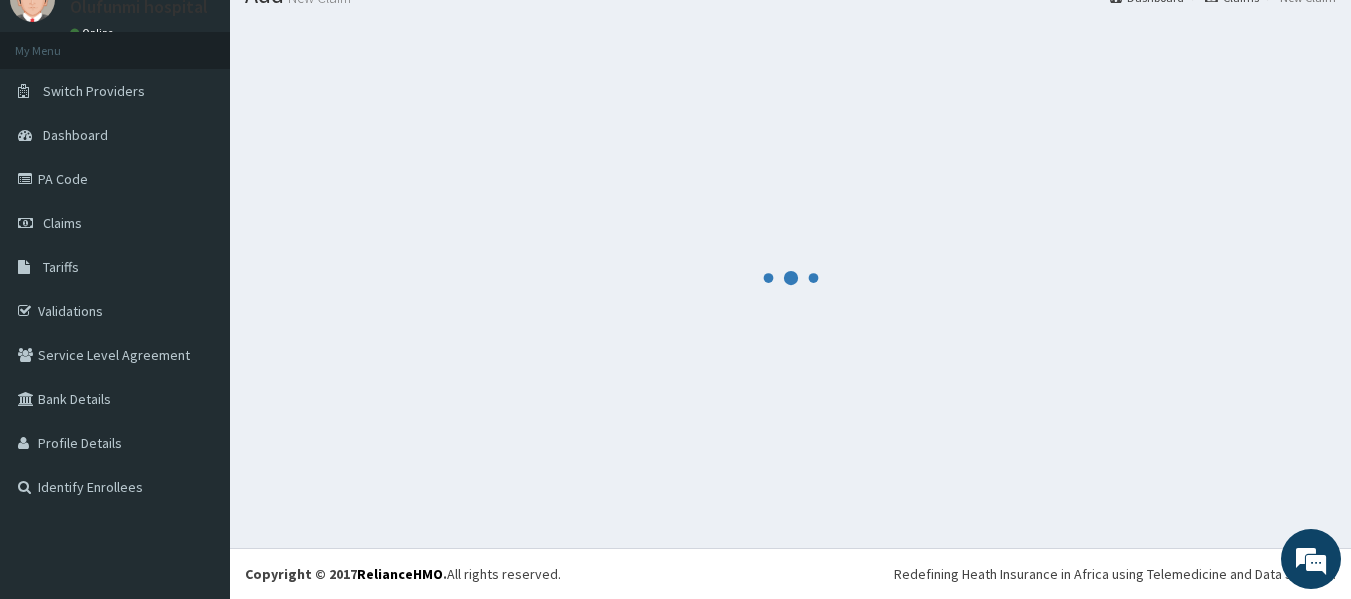 scroll, scrollTop: 992, scrollLeft: 0, axis: vertical 